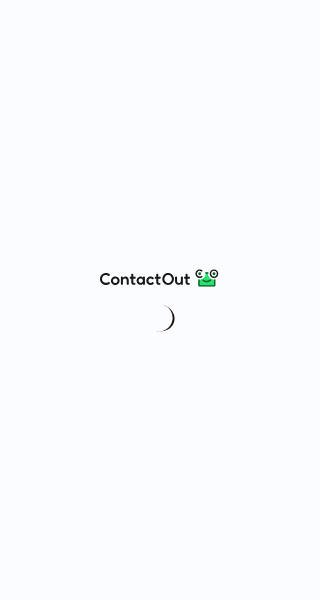 scroll, scrollTop: 0, scrollLeft: 0, axis: both 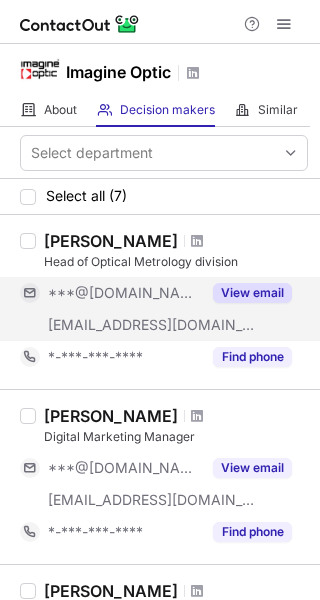 click on "View email" at bounding box center [252, 293] 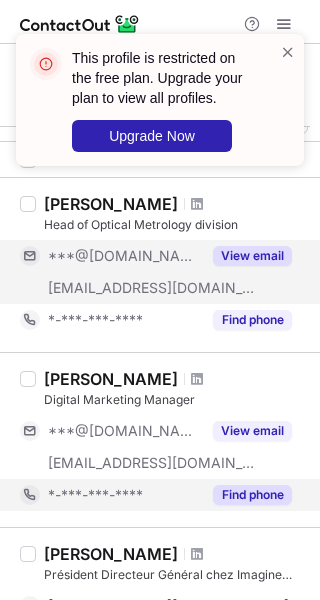 scroll, scrollTop: 100, scrollLeft: 0, axis: vertical 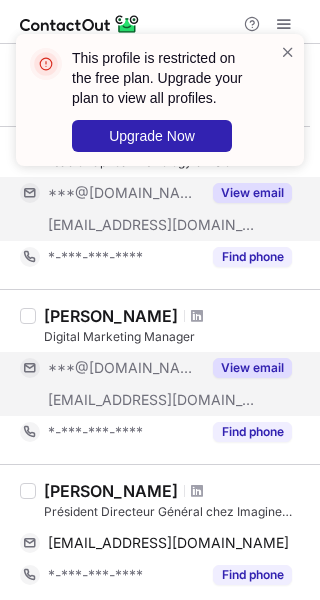 click on "View email" at bounding box center [252, 368] 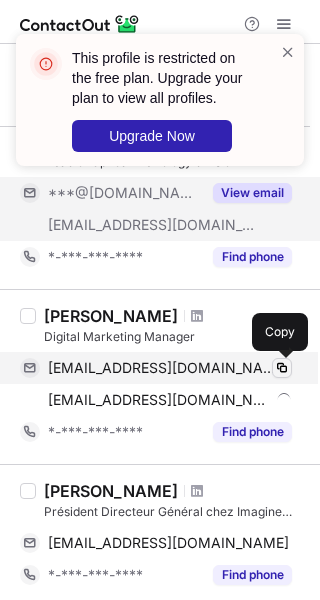 click at bounding box center [282, 368] 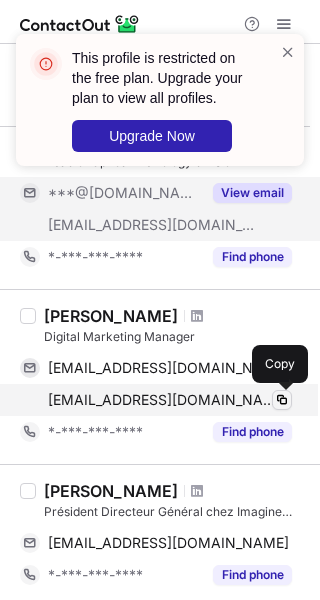 click at bounding box center (282, 400) 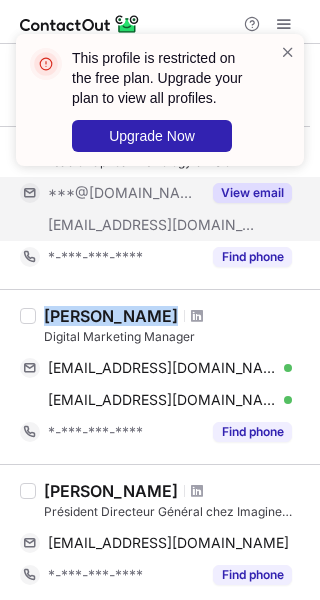 drag, startPoint x: 47, startPoint y: 320, endPoint x: 163, endPoint y: 319, distance: 116.00431 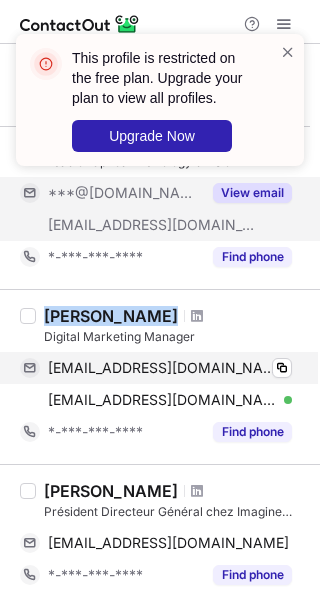 copy on "Omar Kobayter" 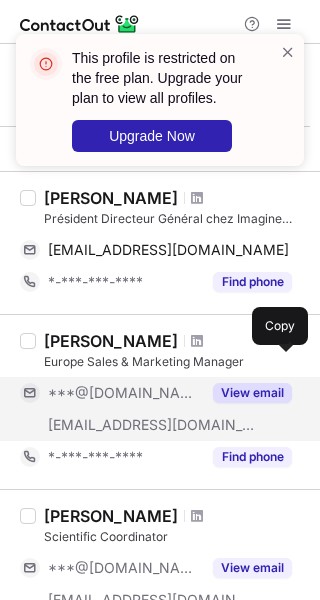 scroll, scrollTop: 400, scrollLeft: 0, axis: vertical 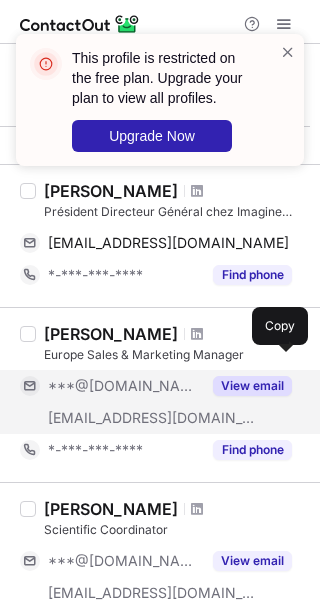 click on "View email" at bounding box center [246, 386] 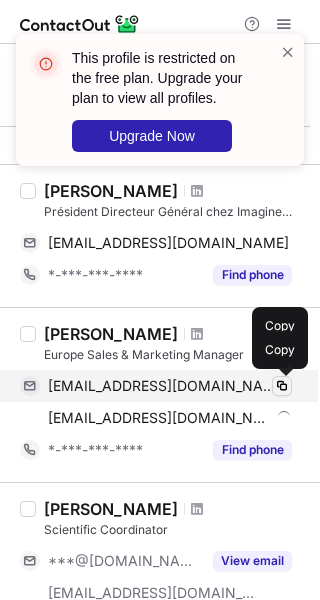 click at bounding box center [282, 386] 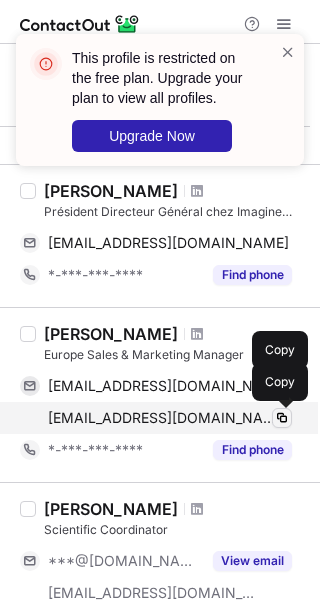 click at bounding box center (282, 418) 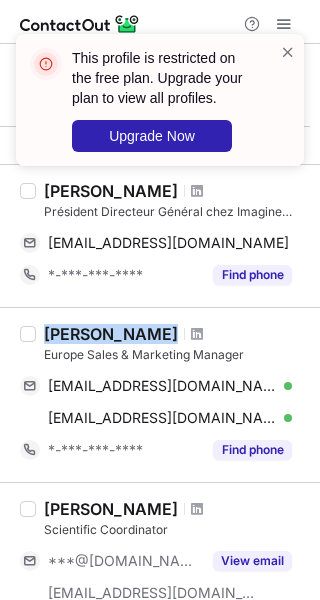 drag, startPoint x: 48, startPoint y: 339, endPoint x: 153, endPoint y: 339, distance: 105 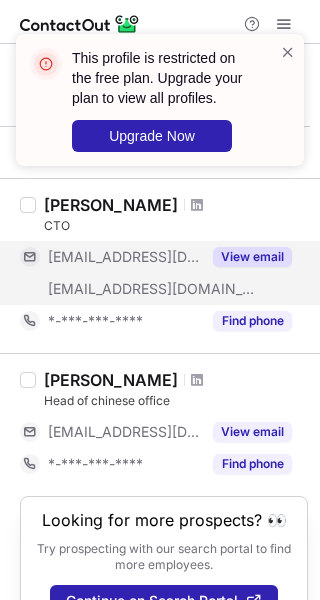 scroll, scrollTop: 900, scrollLeft: 0, axis: vertical 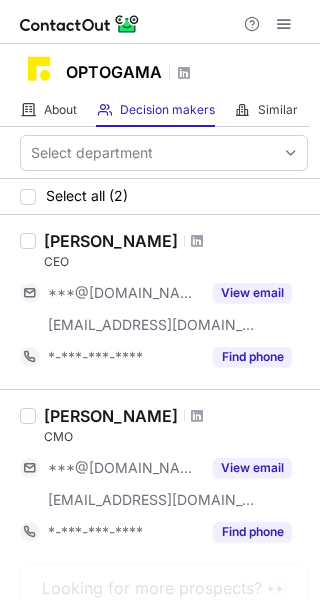 click on "OPTOGAMA" at bounding box center (114, 72) 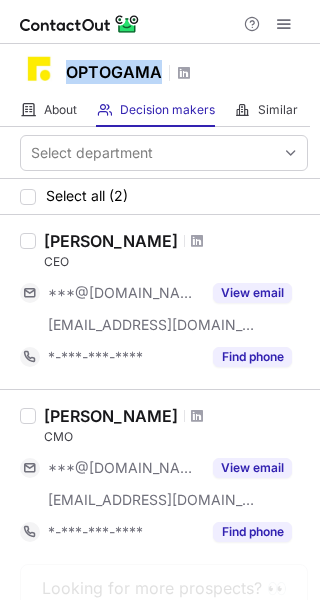 click on "OPTOGAMA" at bounding box center [114, 72] 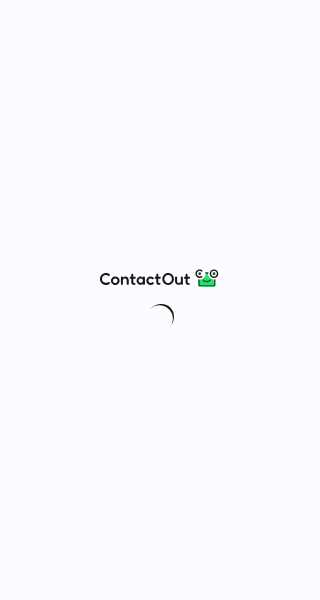 scroll, scrollTop: 0, scrollLeft: 0, axis: both 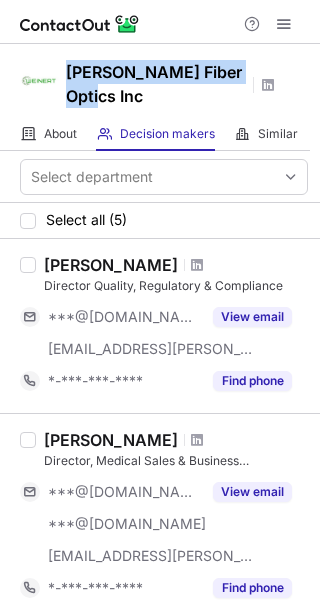 drag, startPoint x: 73, startPoint y: 76, endPoint x: 103, endPoint y: 93, distance: 34.48188 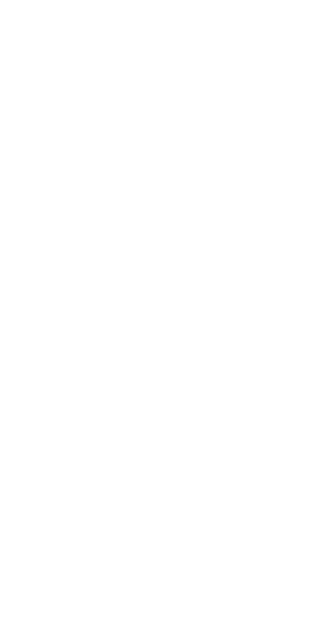scroll, scrollTop: 0, scrollLeft: 0, axis: both 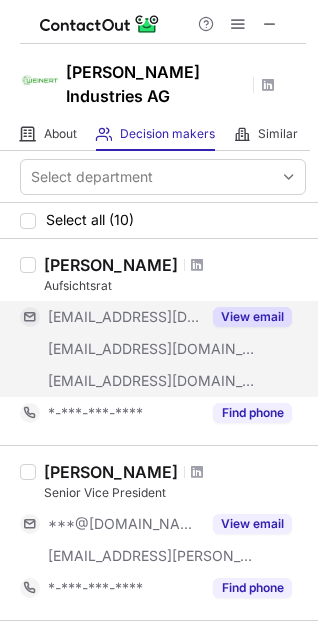 click on "View email" at bounding box center (252, 317) 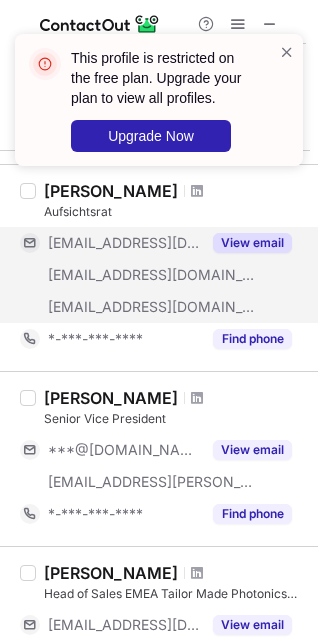 scroll, scrollTop: 200, scrollLeft: 0, axis: vertical 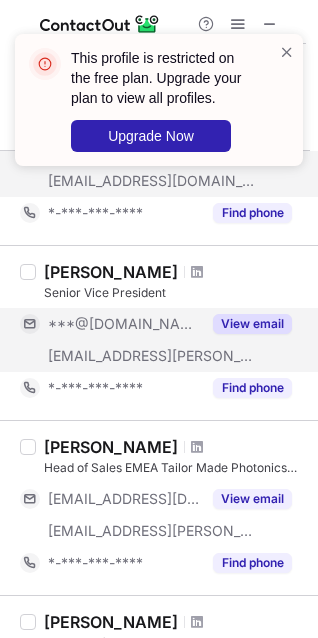 click on "View email" at bounding box center (252, 324) 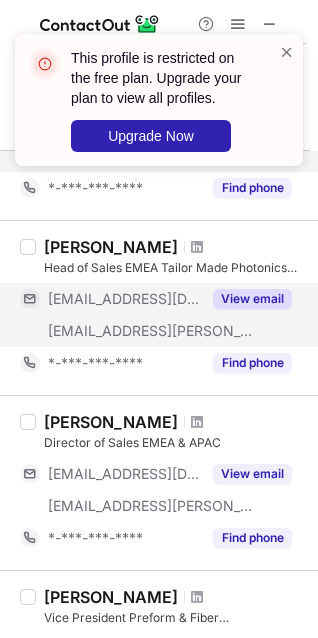 click on "View email" at bounding box center [252, 299] 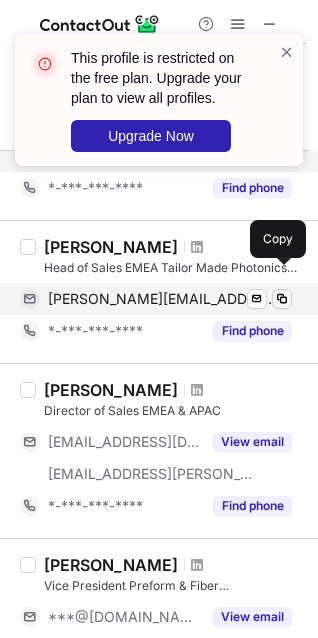 click at bounding box center (282, 299) 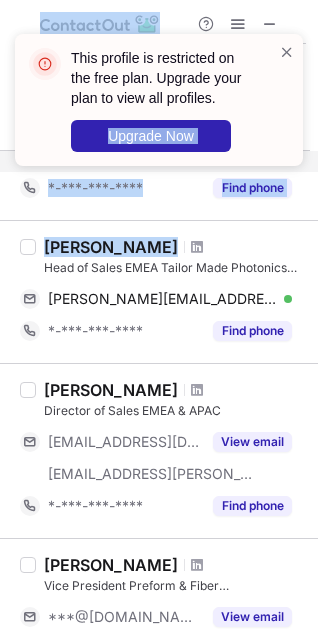 drag, startPoint x: 47, startPoint y: 221, endPoint x: 145, endPoint y: 227, distance: 98.1835 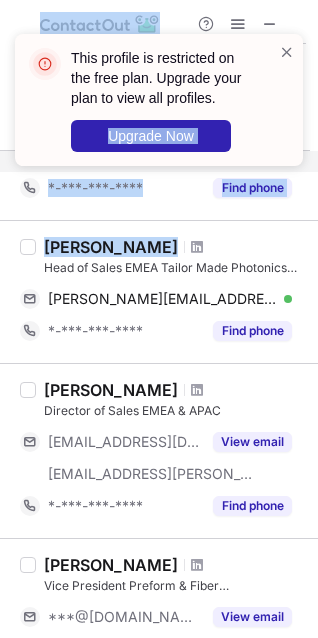 click on "This profile is restricted on the free plan. Upgrade your plan to view all profiles. Upgrade Now" at bounding box center (159, 108) 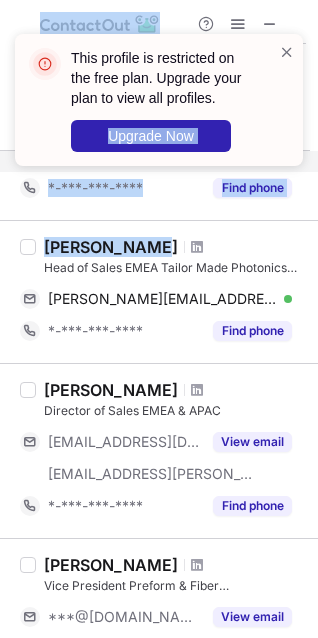 drag, startPoint x: 48, startPoint y: 222, endPoint x: 141, endPoint y: 226, distance: 93.08598 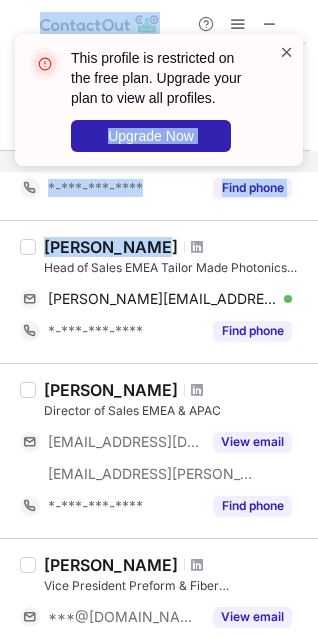 copy on "Upgrade Now [PERSON_NAME] Industries AG About About Company Decision makers View Employees Similar Similar Companies Select department Select all (10) [PERSON_NAME] Aufsichtsrat [EMAIL_ADDRESS][DOMAIN_NAME] [EMAIL_ADDRESS][DOMAIN_NAME] [EMAIL_ADDRESS][DOMAIN_NAME] View email *-***-***-**** Find phone [PERSON_NAME] Senior Vice President ***@[DOMAIN_NAME] [EMAIL_ADDRESS][PERSON_NAME][DOMAIN_NAME] View email *-***-***-**** Find phone [PERSON_NAME]" 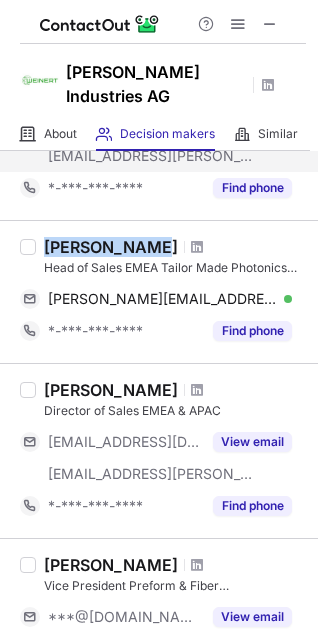 drag, startPoint x: 46, startPoint y: 223, endPoint x: 140, endPoint y: 226, distance: 94.04786 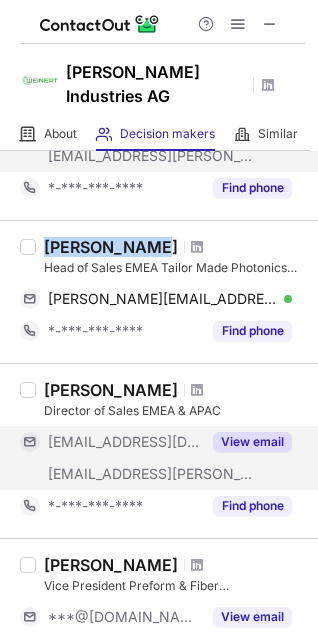 click on "View email" at bounding box center [252, 442] 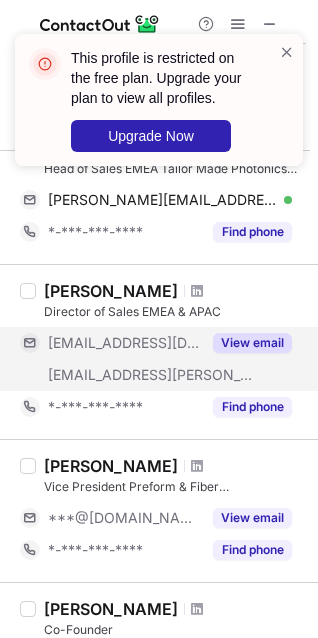 scroll, scrollTop: 600, scrollLeft: 0, axis: vertical 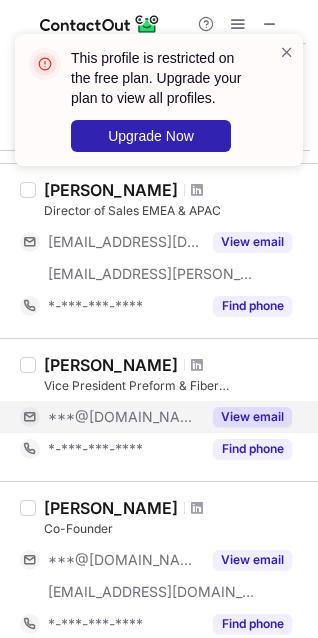 click on "View email" at bounding box center (252, 417) 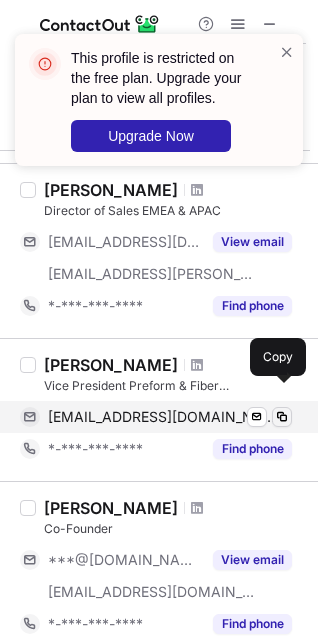click at bounding box center [282, 417] 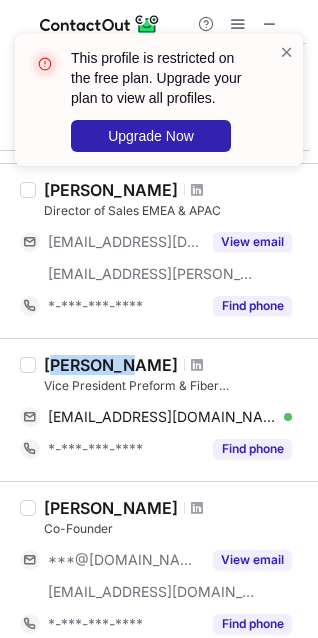 drag, startPoint x: 50, startPoint y: 339, endPoint x: 123, endPoint y: 341, distance: 73.02739 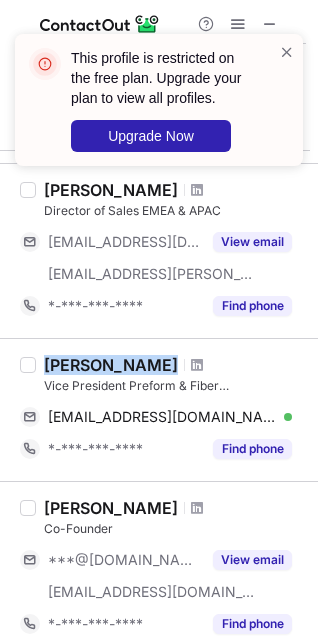 drag, startPoint x: 45, startPoint y: 341, endPoint x: 160, endPoint y: 348, distance: 115.212845 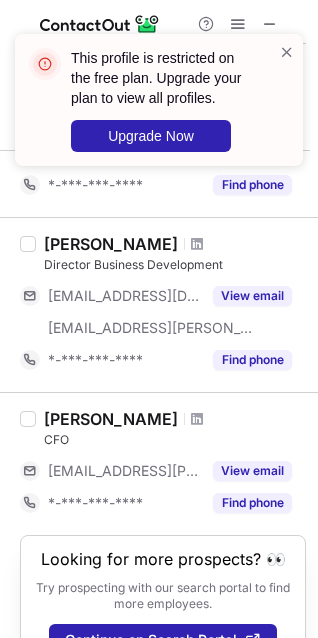 scroll, scrollTop: 1369, scrollLeft: 0, axis: vertical 